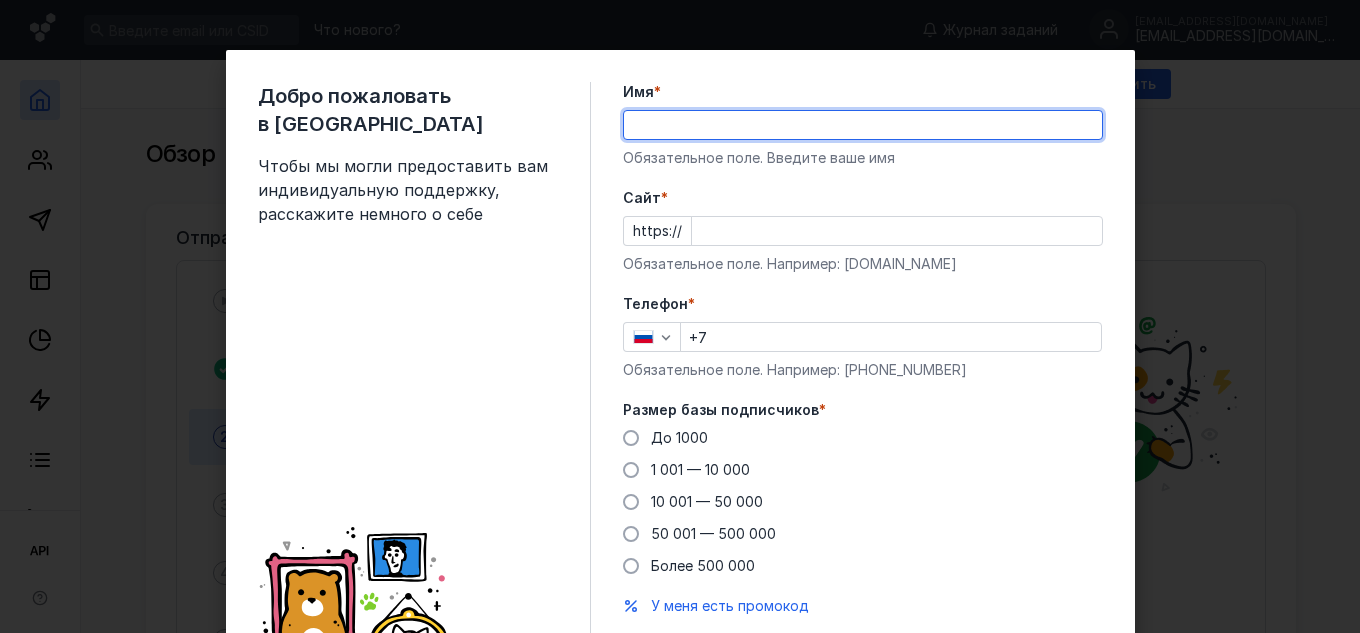 scroll, scrollTop: 0, scrollLeft: 0, axis: both 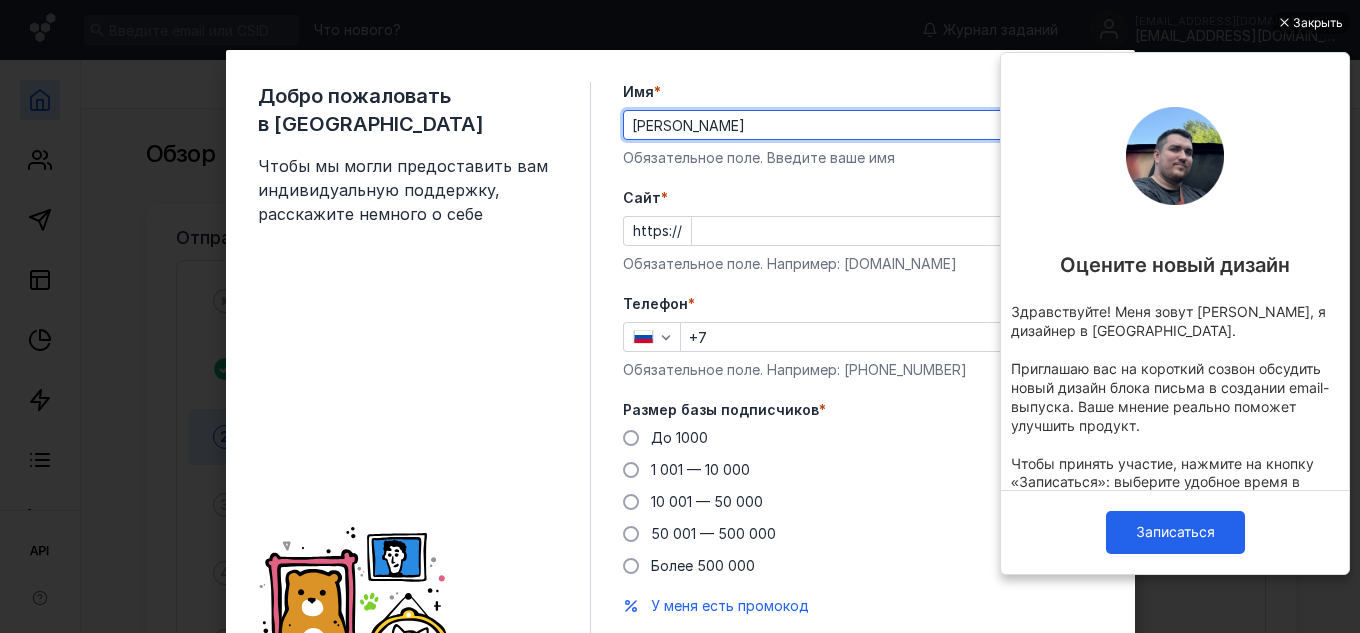 type on "[PERSON_NAME]" 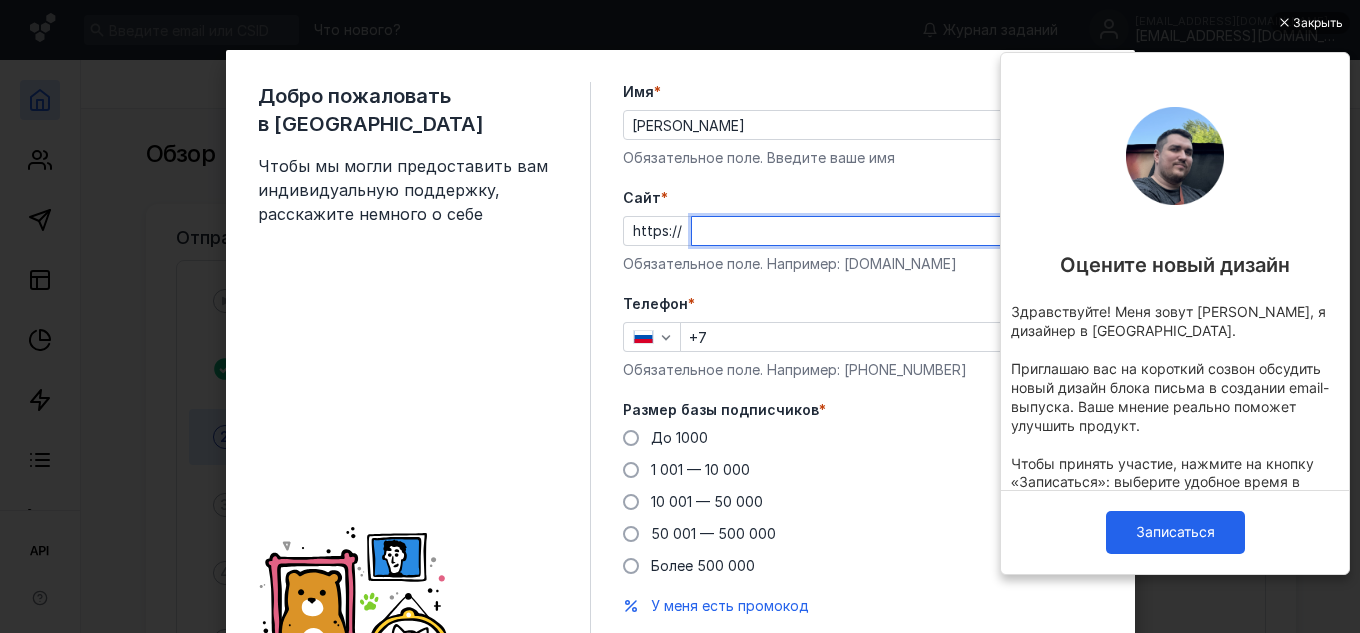 click on "Cайт  *" at bounding box center [897, 231] 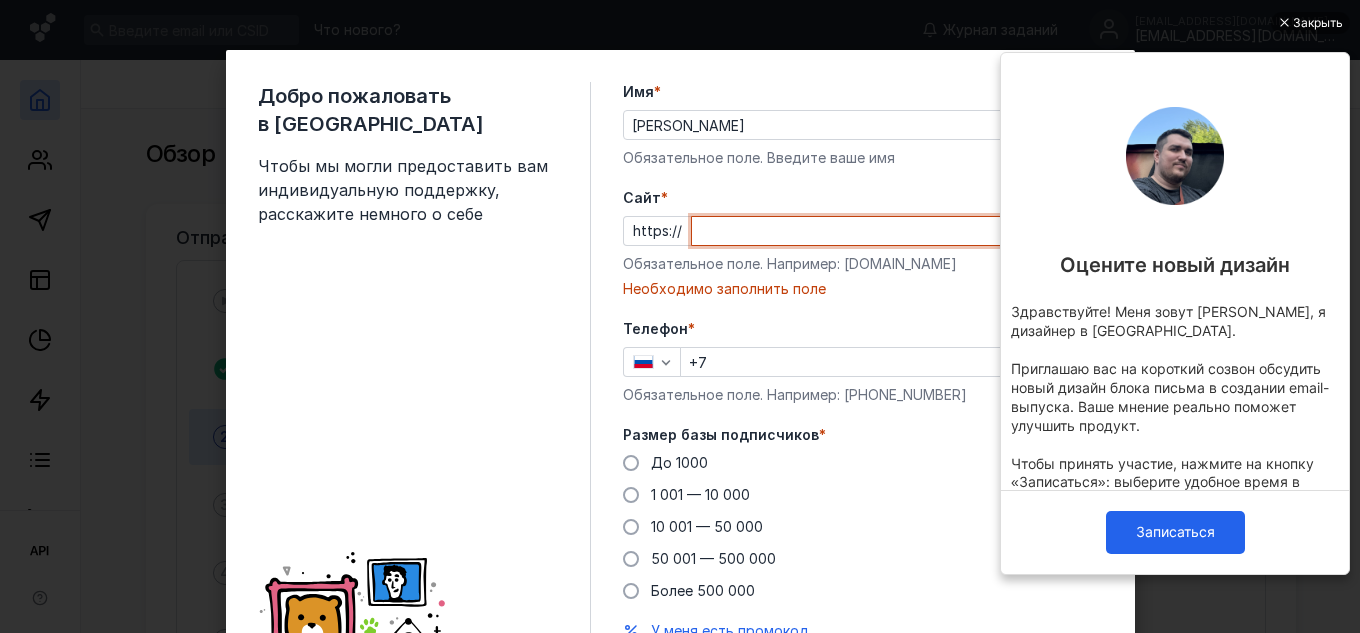 paste on "[DOMAIN_NAME][URL]" 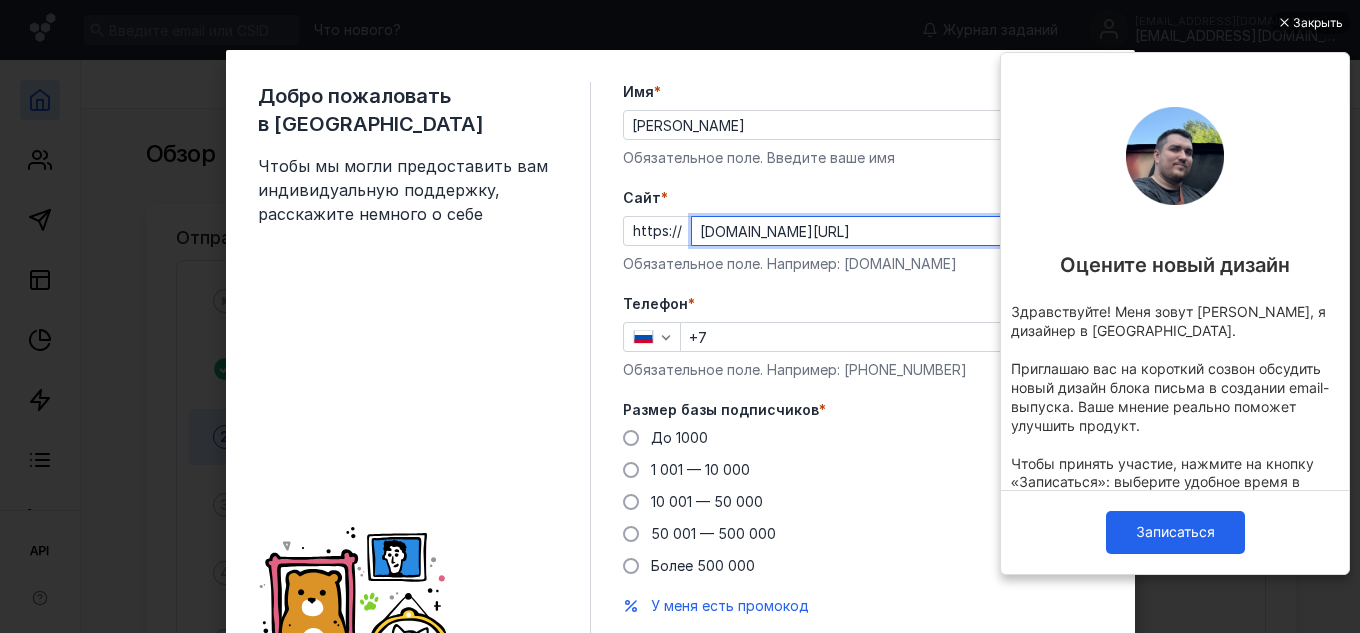 type on "[DOMAIN_NAME][URL]" 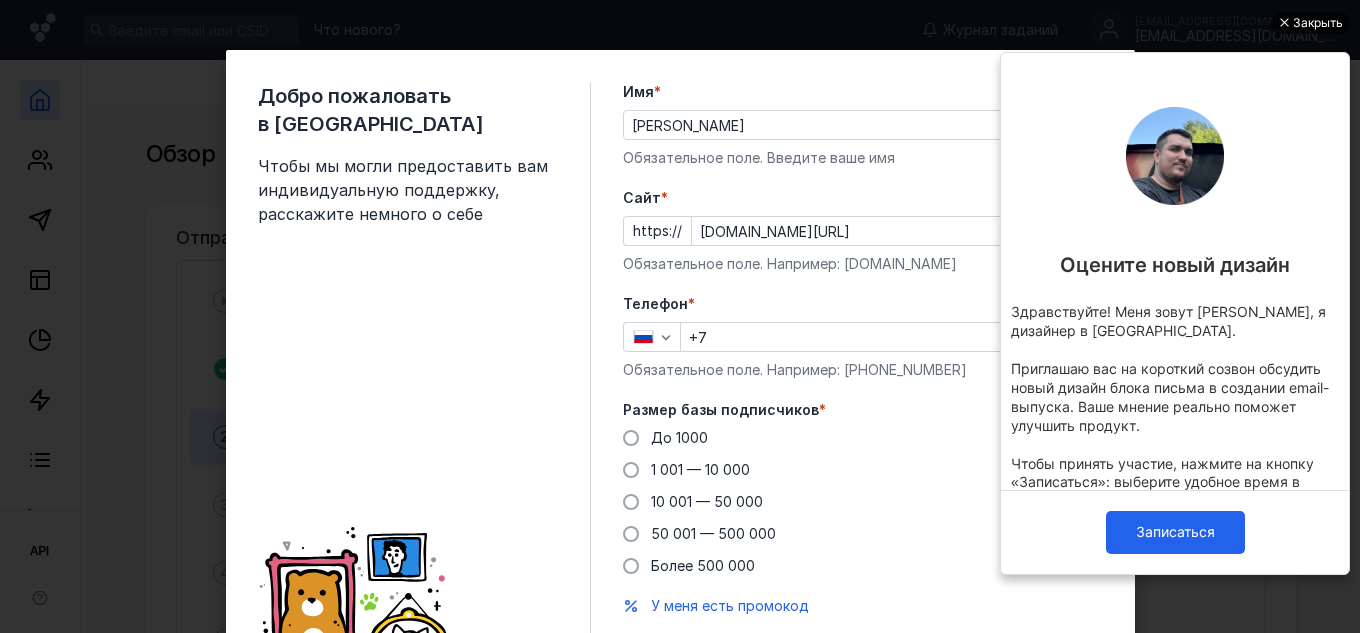 click on "Закрыть" at bounding box center (1318, 23) 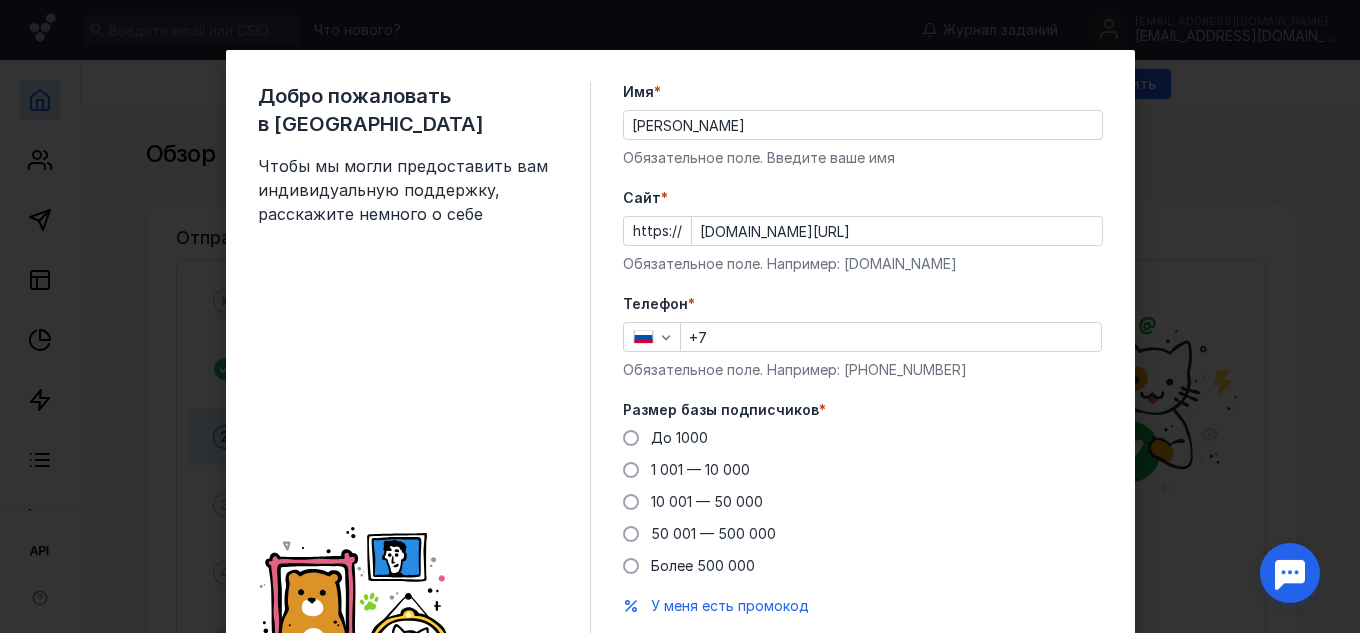 scroll, scrollTop: 0, scrollLeft: 0, axis: both 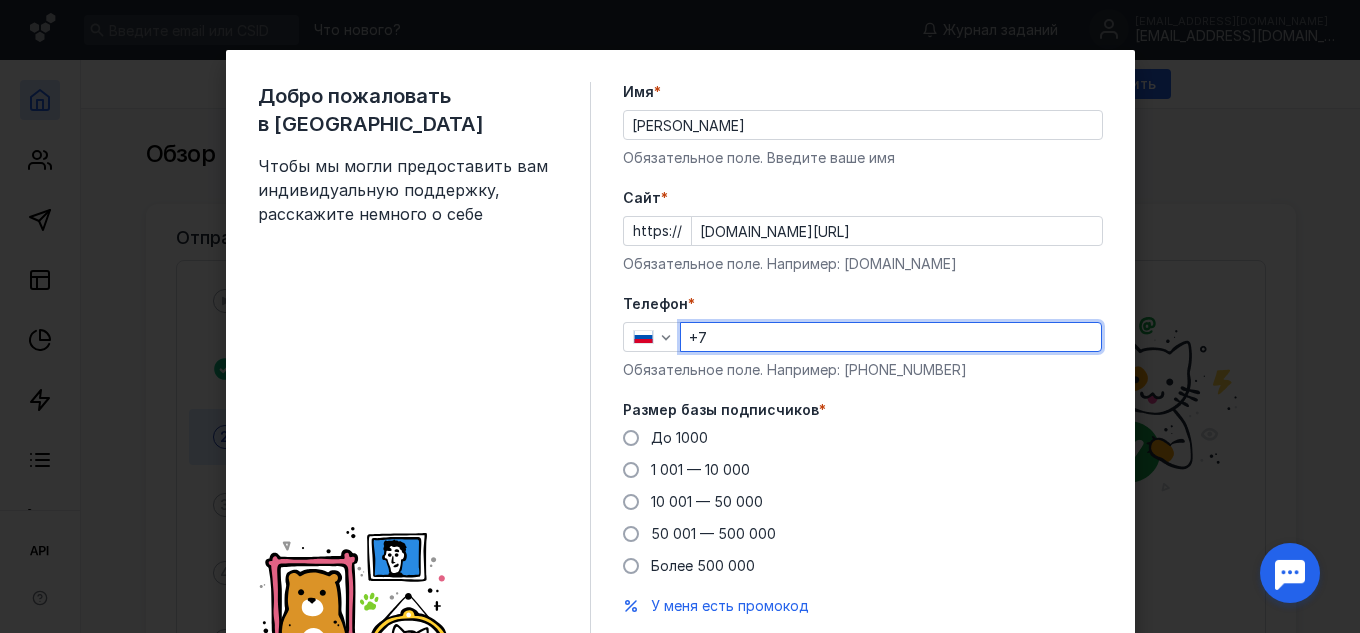 click on "+7" at bounding box center [891, 337] 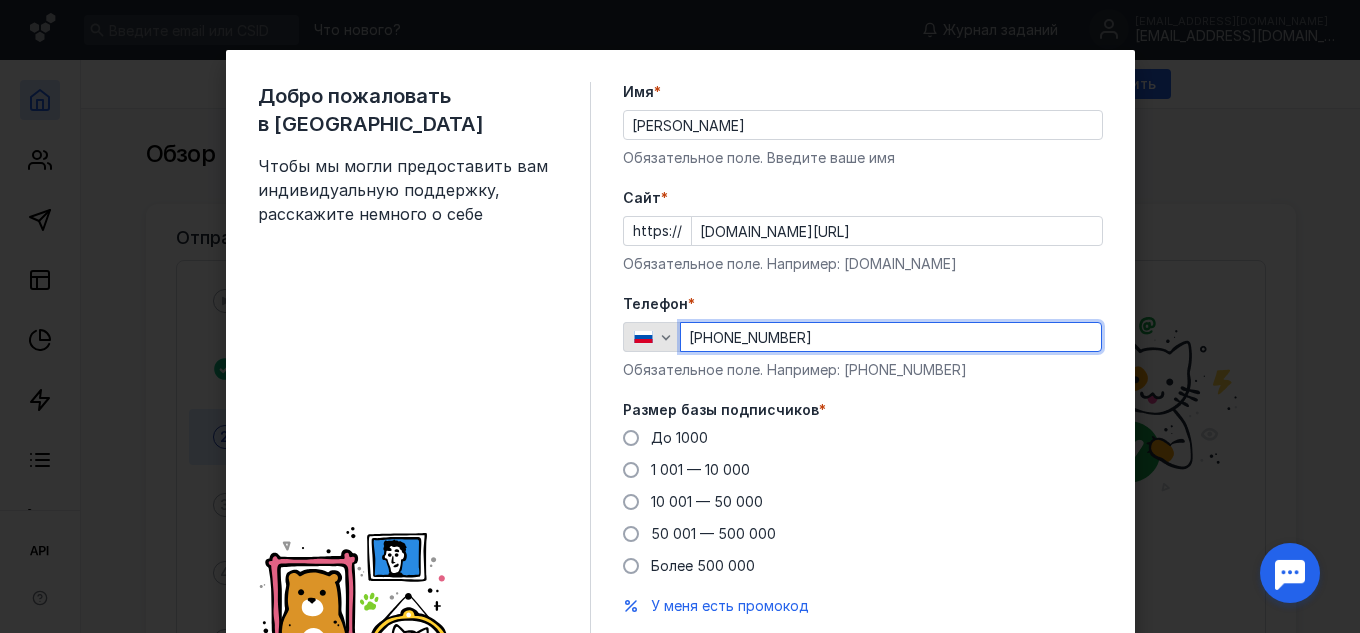 type on "[PHONE_NUMBER]" 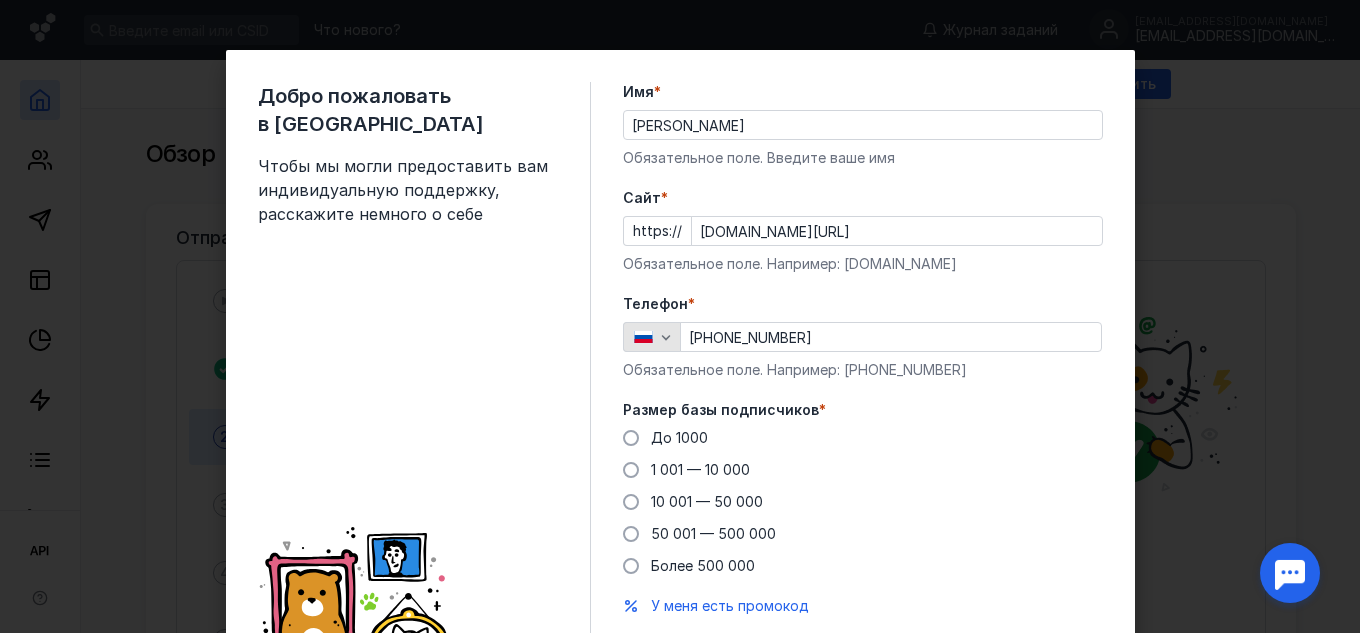 click 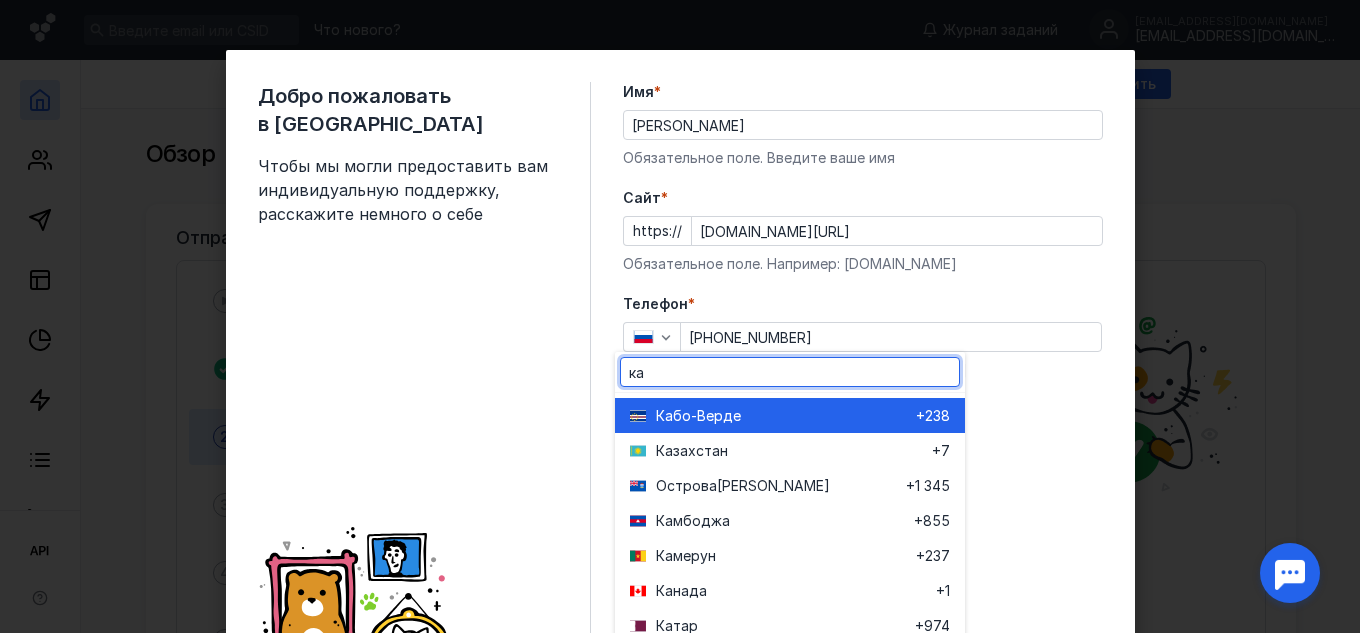 type on "ка" 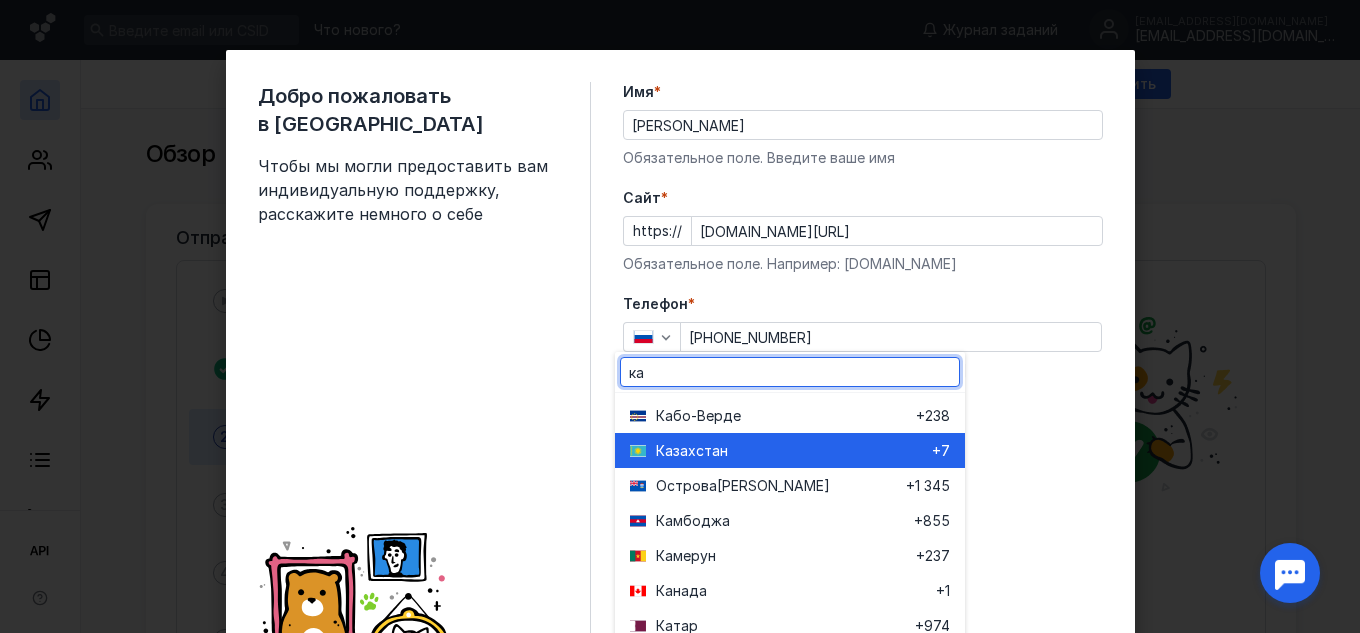 drag, startPoint x: 692, startPoint y: 429, endPoint x: 698, endPoint y: 441, distance: 13.416408 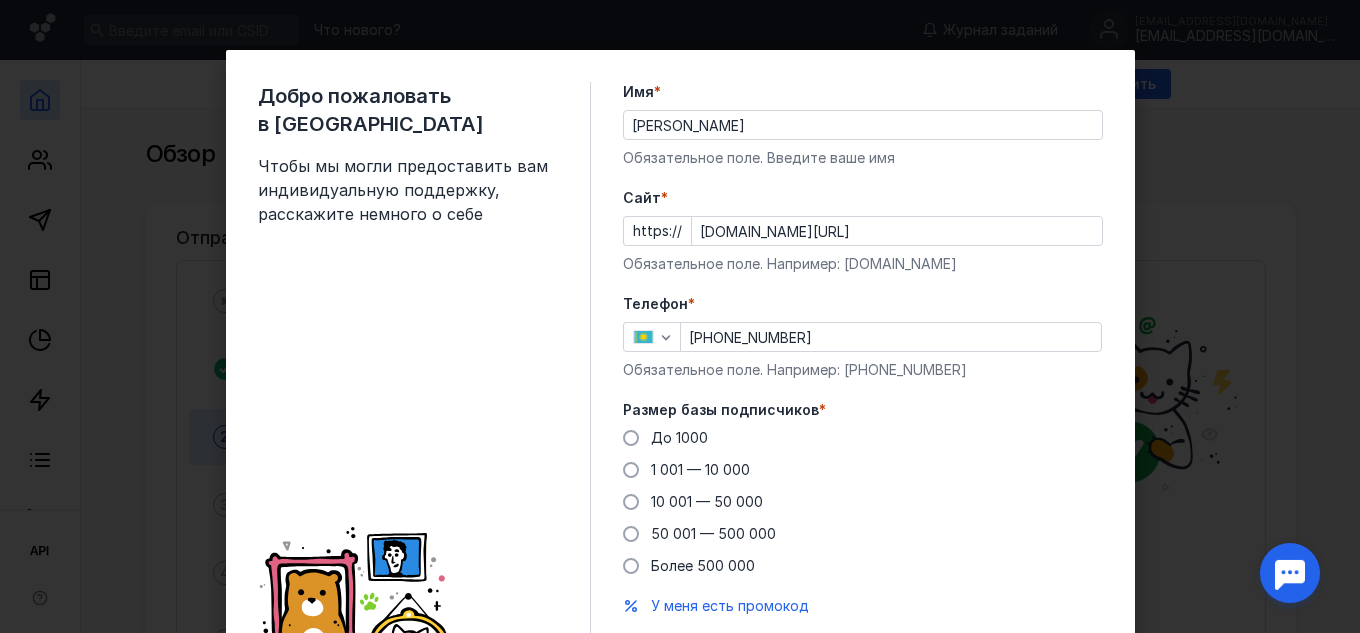 scroll, scrollTop: 100, scrollLeft: 0, axis: vertical 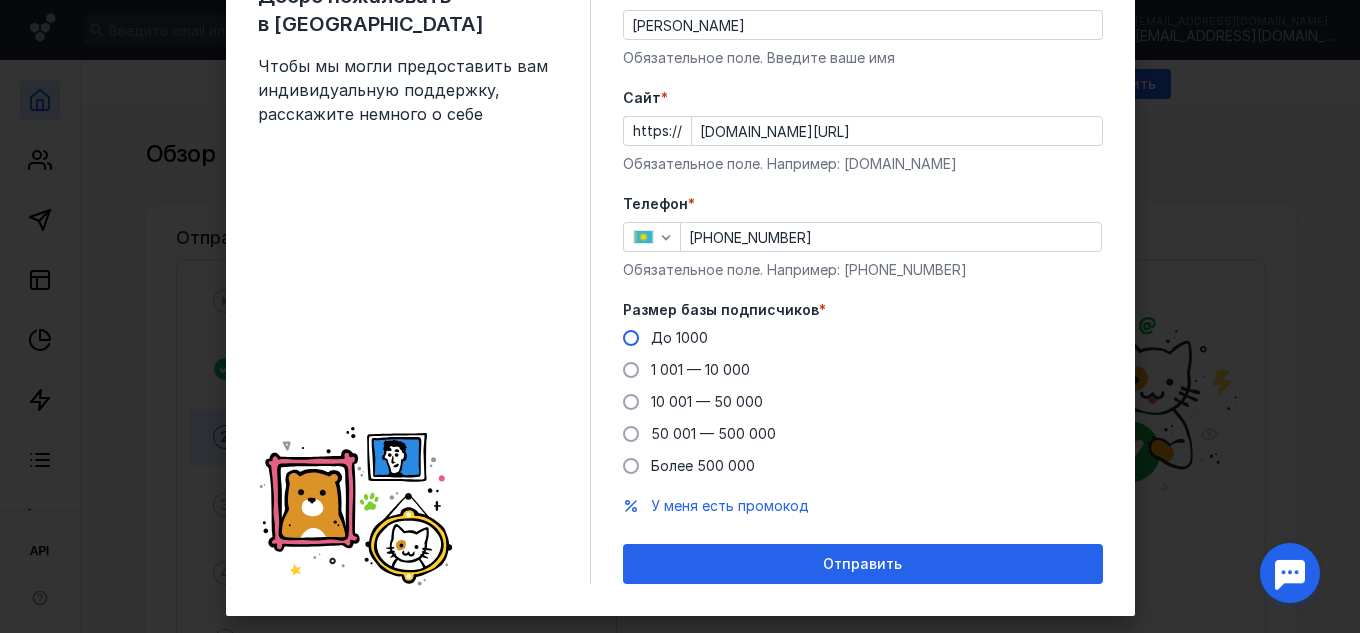 click at bounding box center (631, 338) 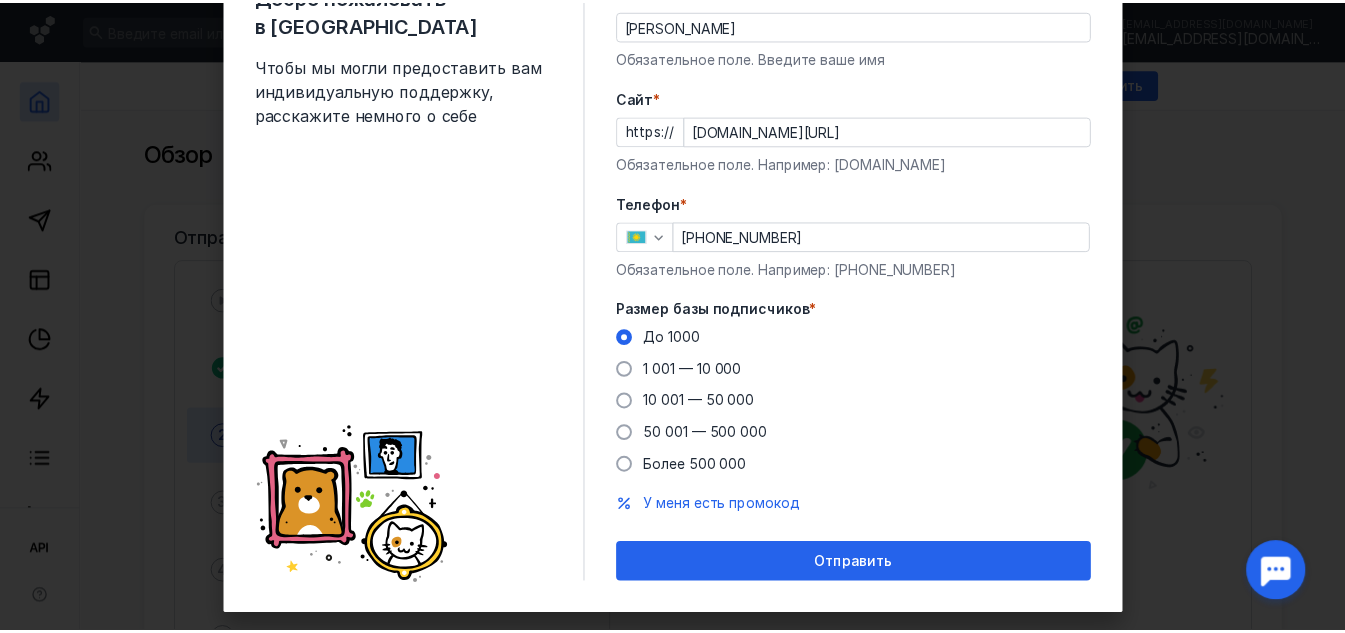 scroll, scrollTop: 133, scrollLeft: 0, axis: vertical 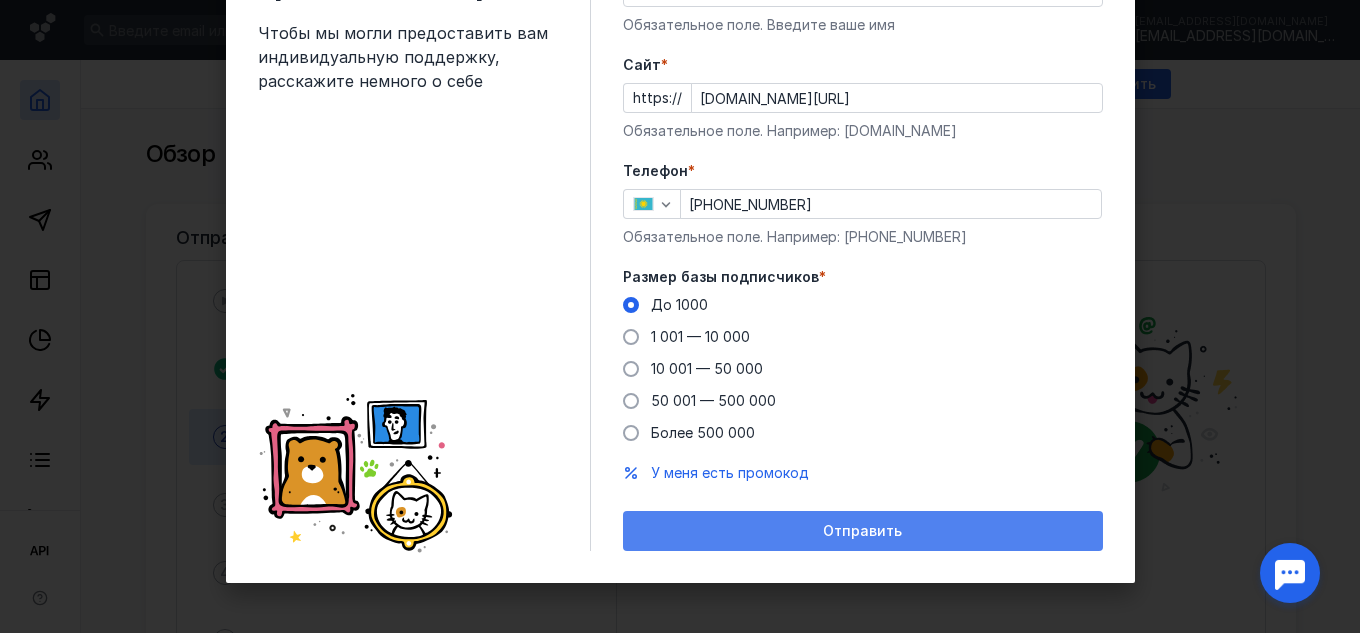 click on "Отправить" at bounding box center [863, 531] 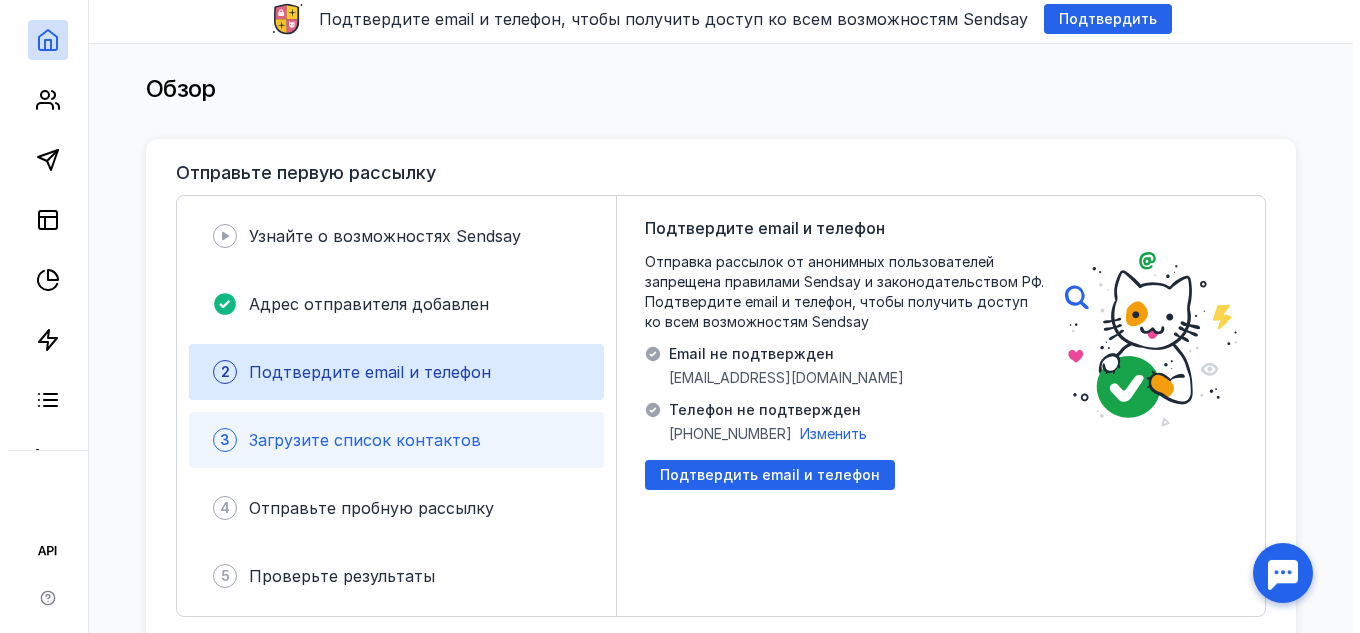 scroll, scrollTop: 100, scrollLeft: 0, axis: vertical 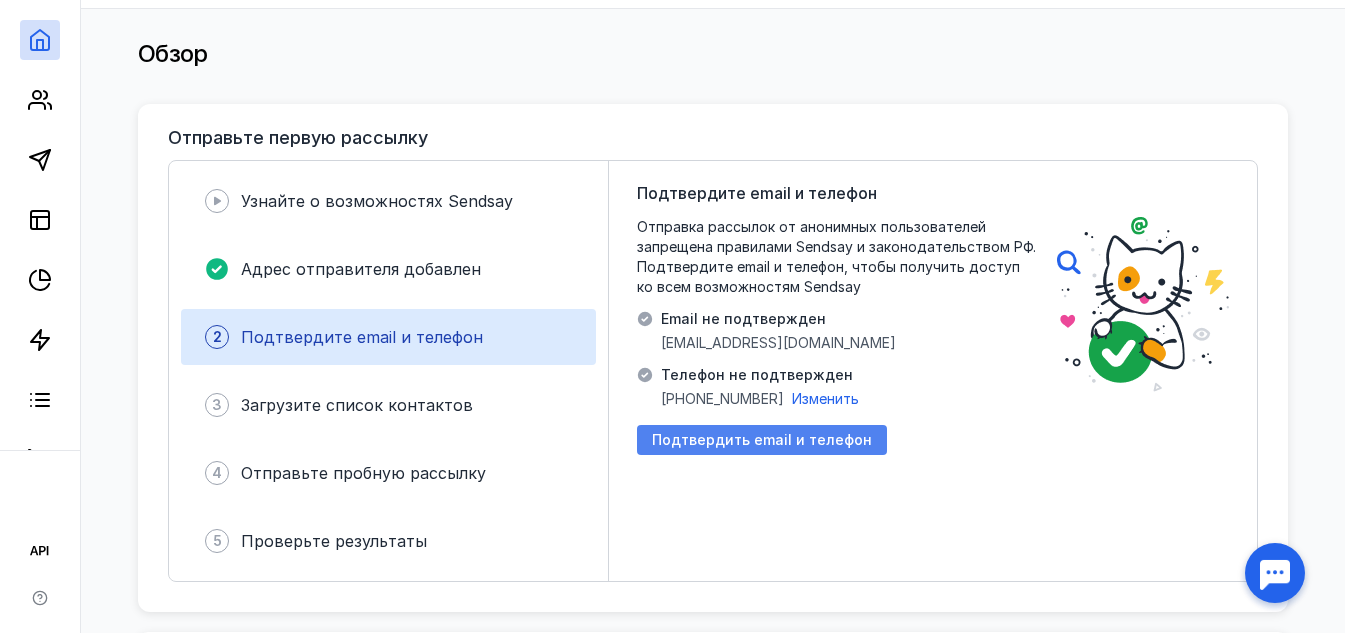 click on "Подтвердить email и телефон" at bounding box center (762, 440) 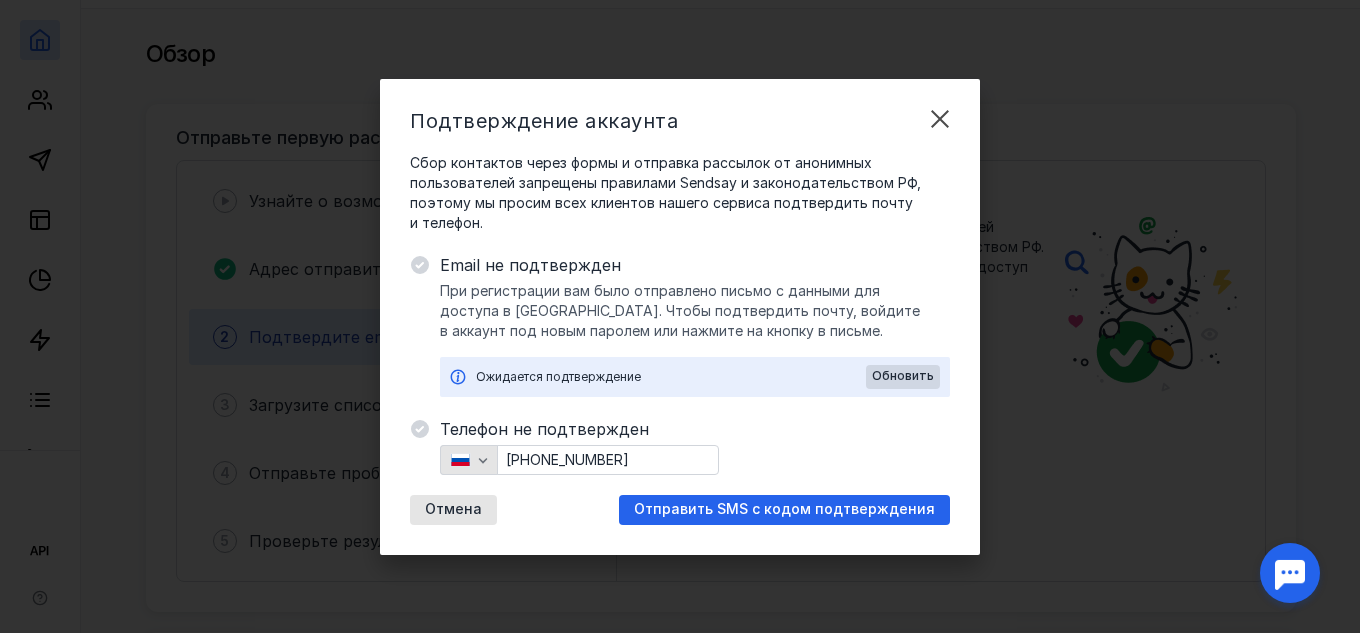 click 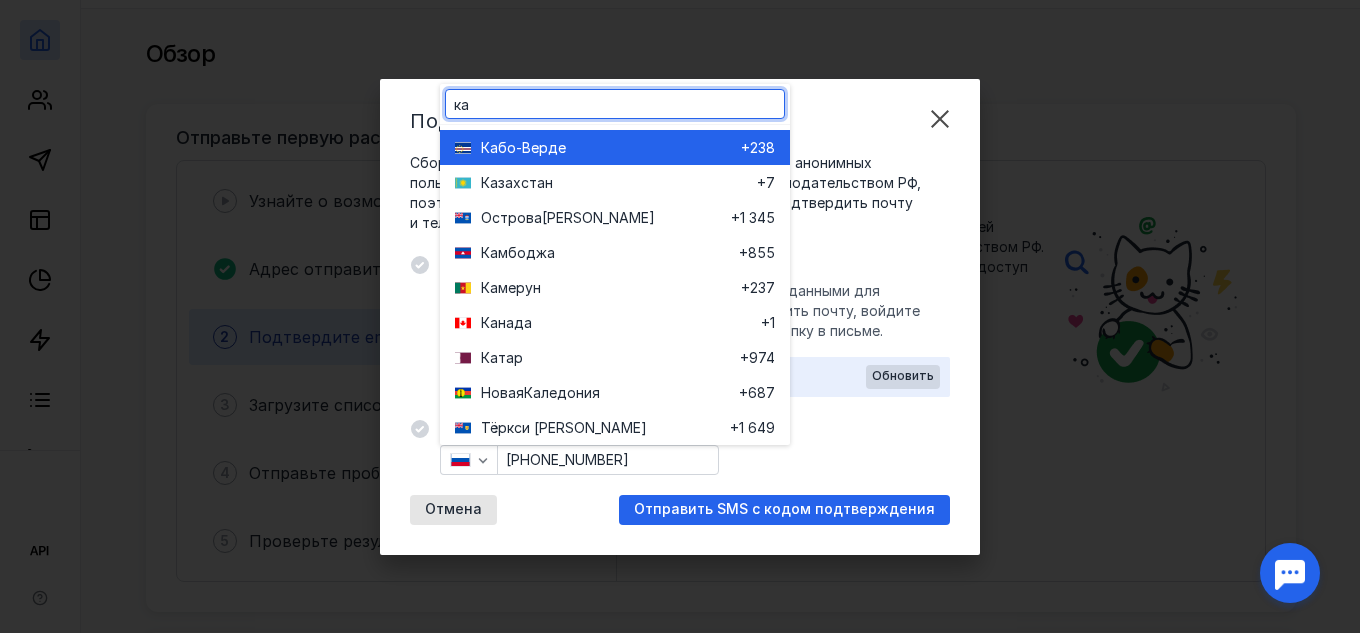 type on "ка" 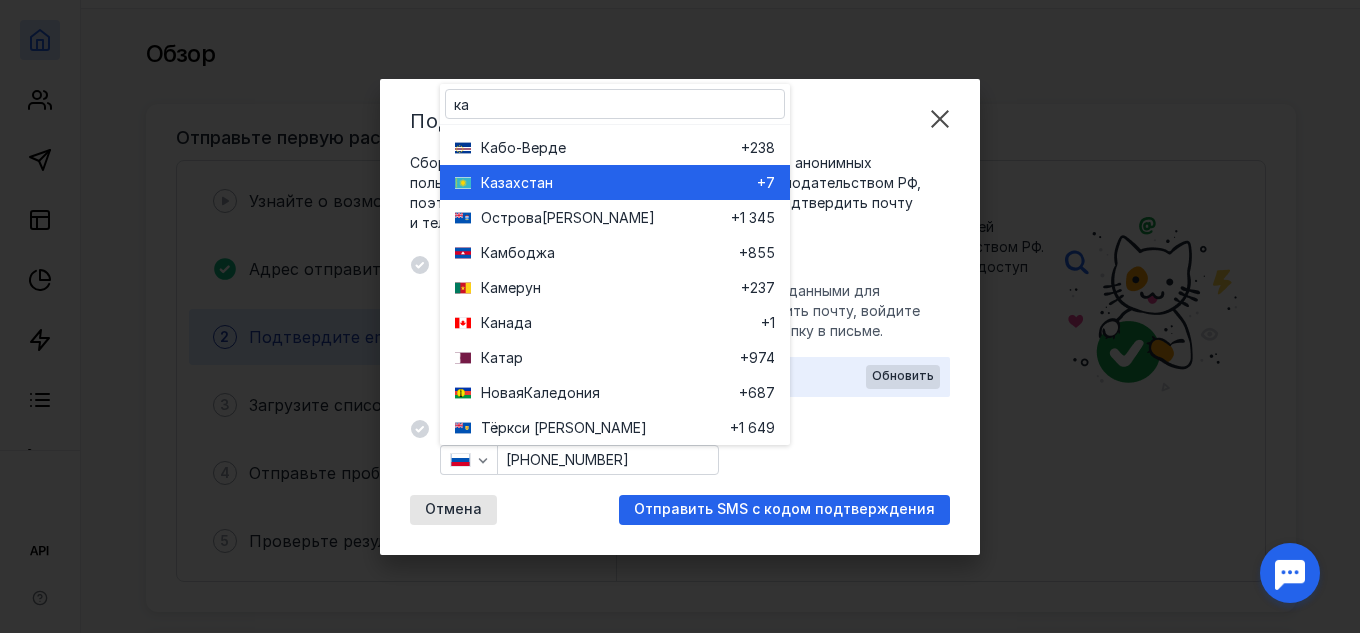 drag, startPoint x: 504, startPoint y: 186, endPoint x: 507, endPoint y: 229, distance: 43.104523 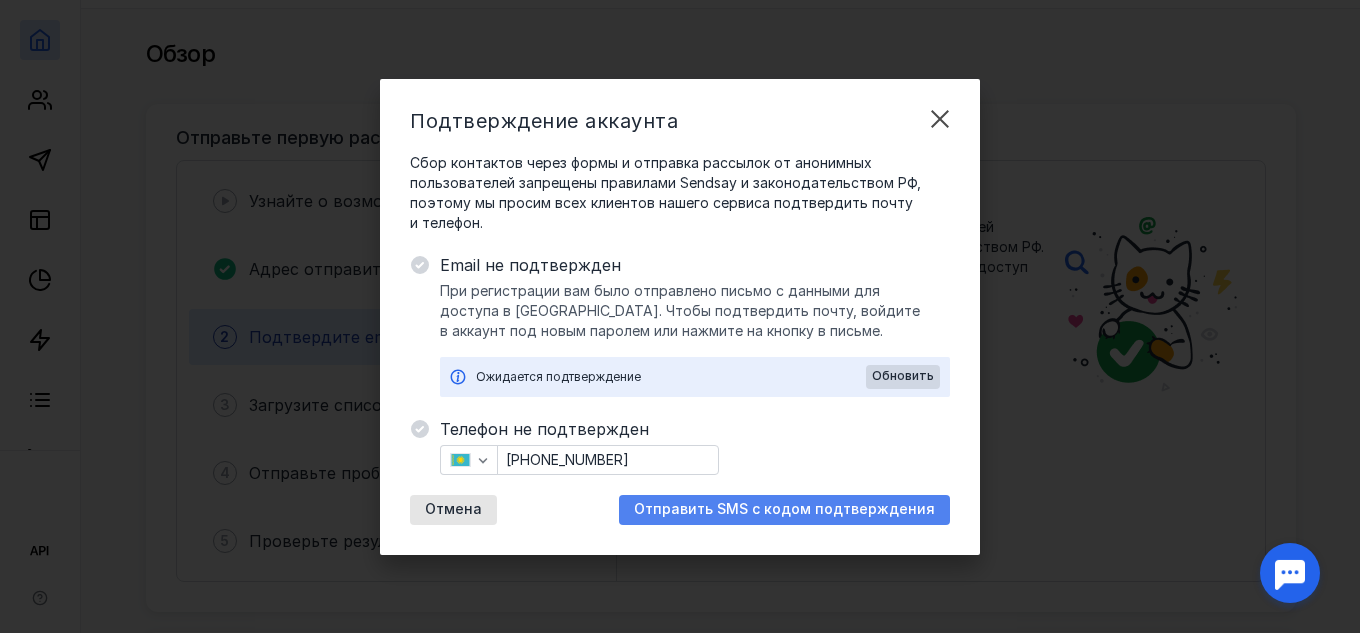 click on "Отправить SMS с кодом подтверждения" at bounding box center [784, 510] 